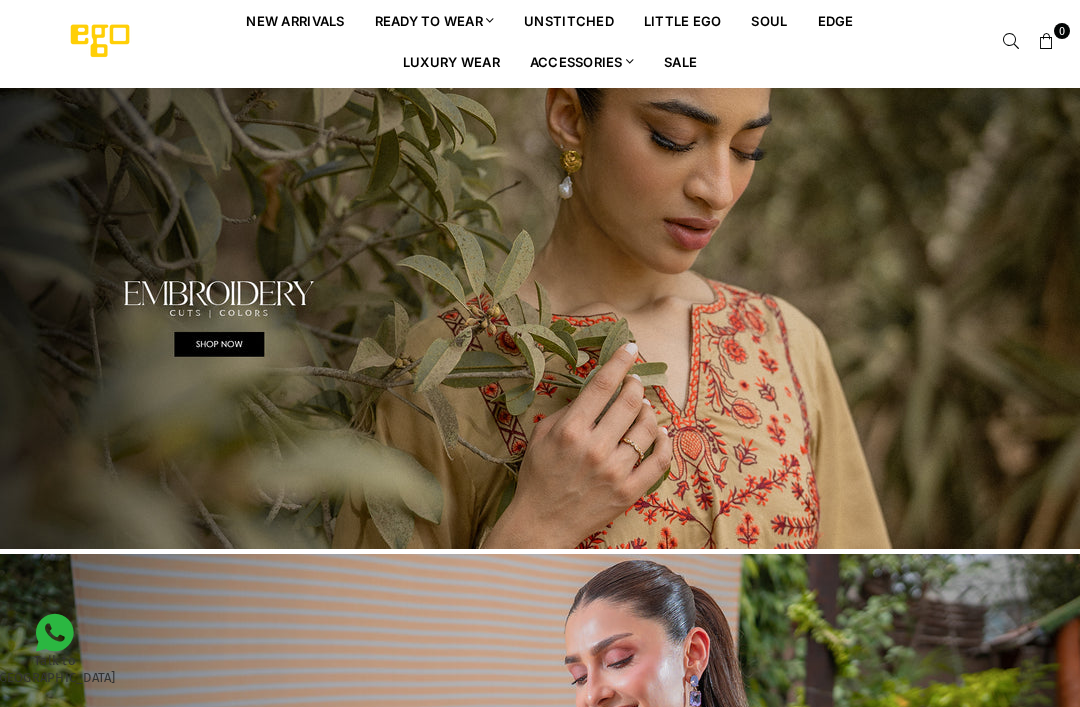scroll, scrollTop: 203, scrollLeft: 0, axis: vertical 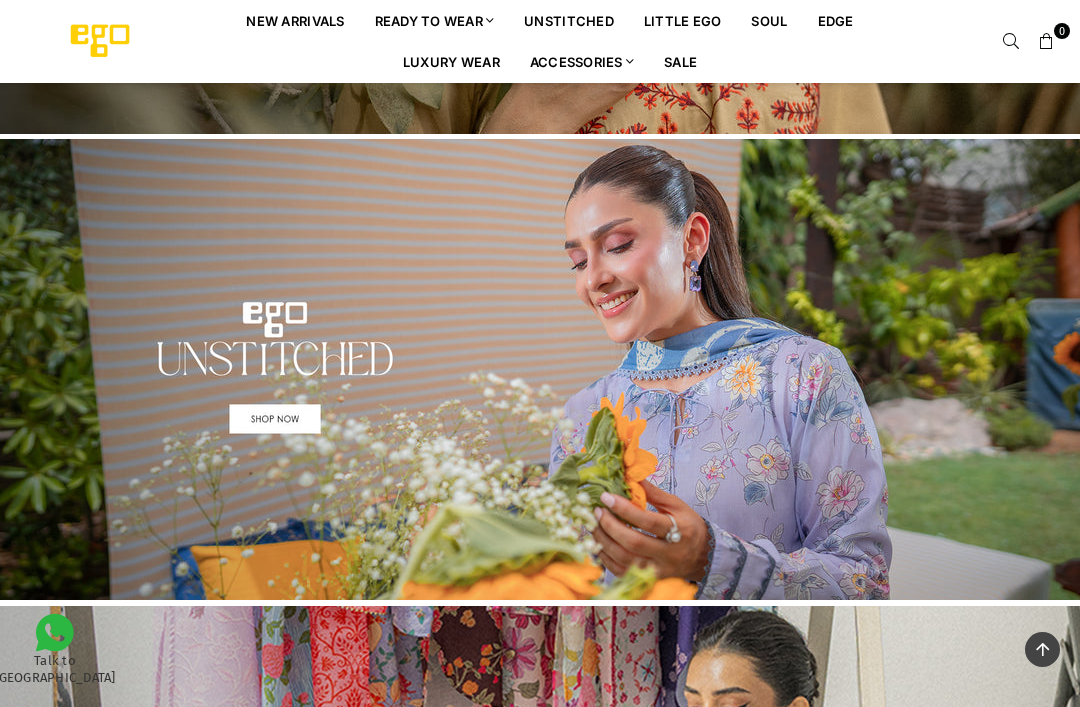 click at bounding box center [540, 369] 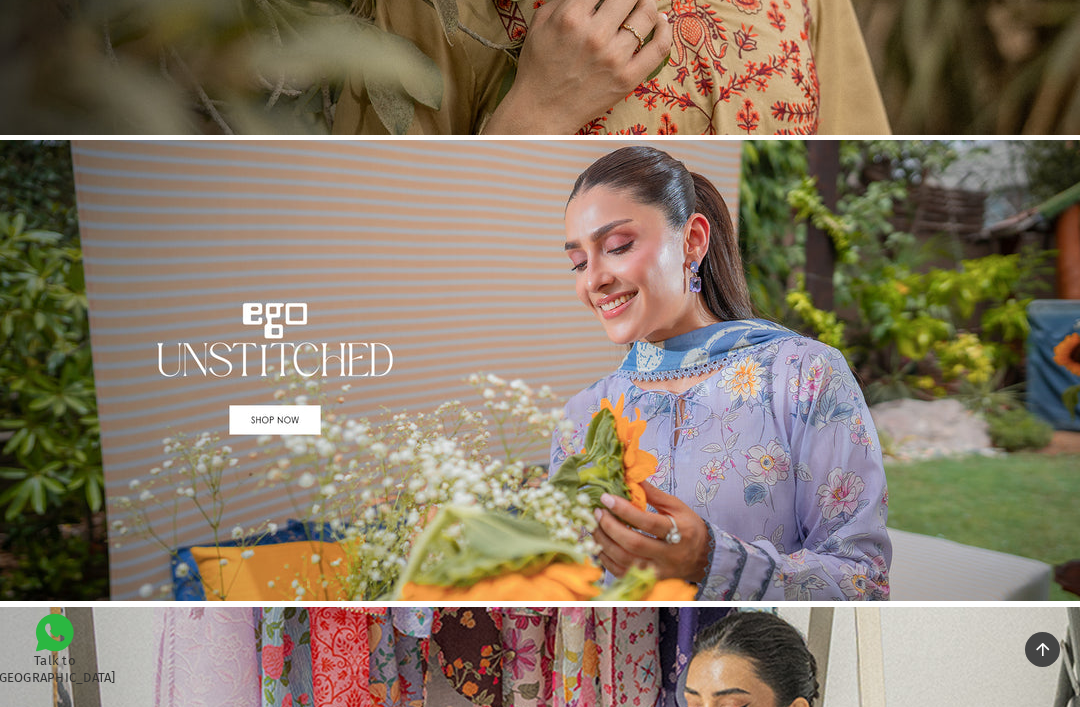 scroll, scrollTop: 309, scrollLeft: 0, axis: vertical 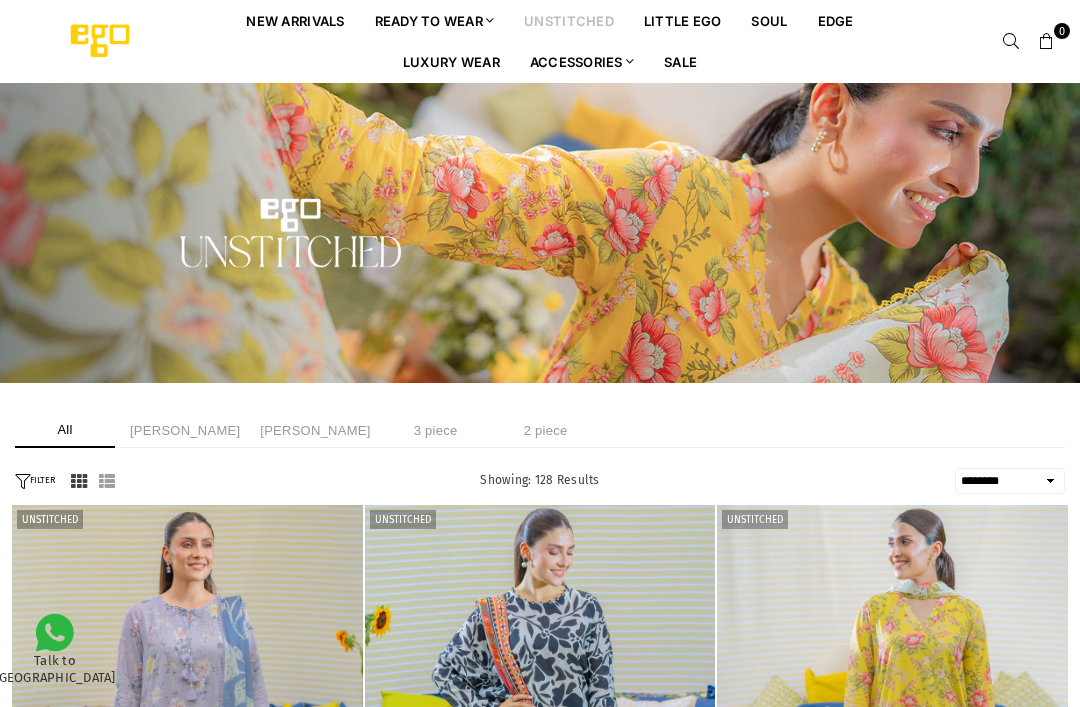 select on "******" 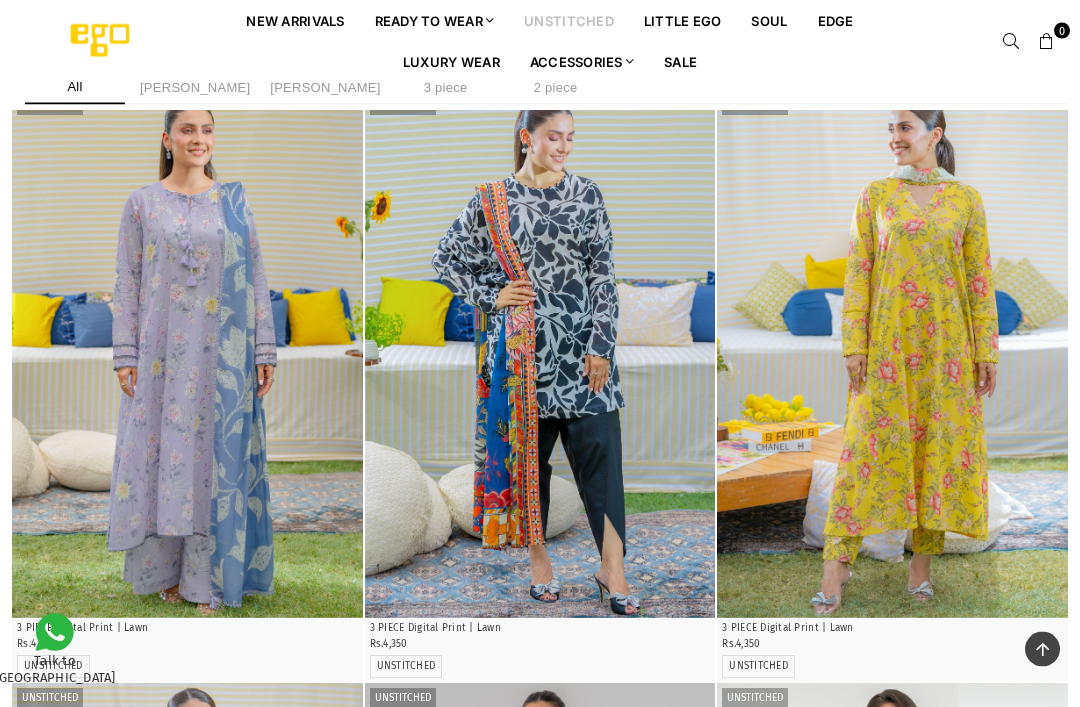 scroll, scrollTop: 358, scrollLeft: 0, axis: vertical 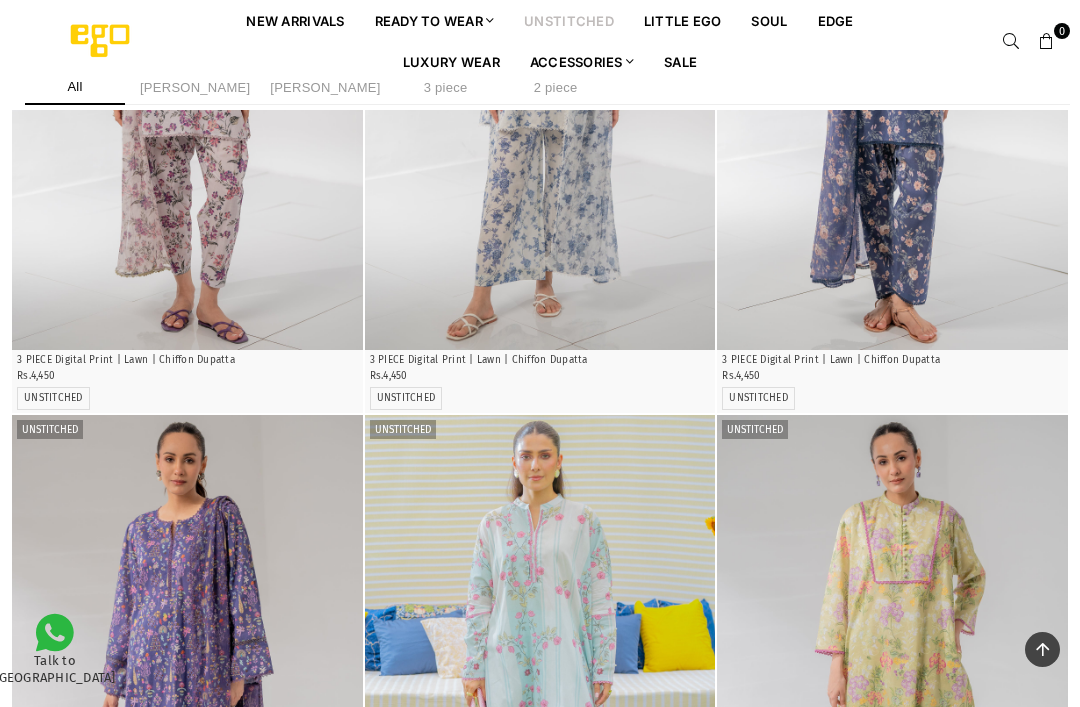 click at bounding box center [188, -963] 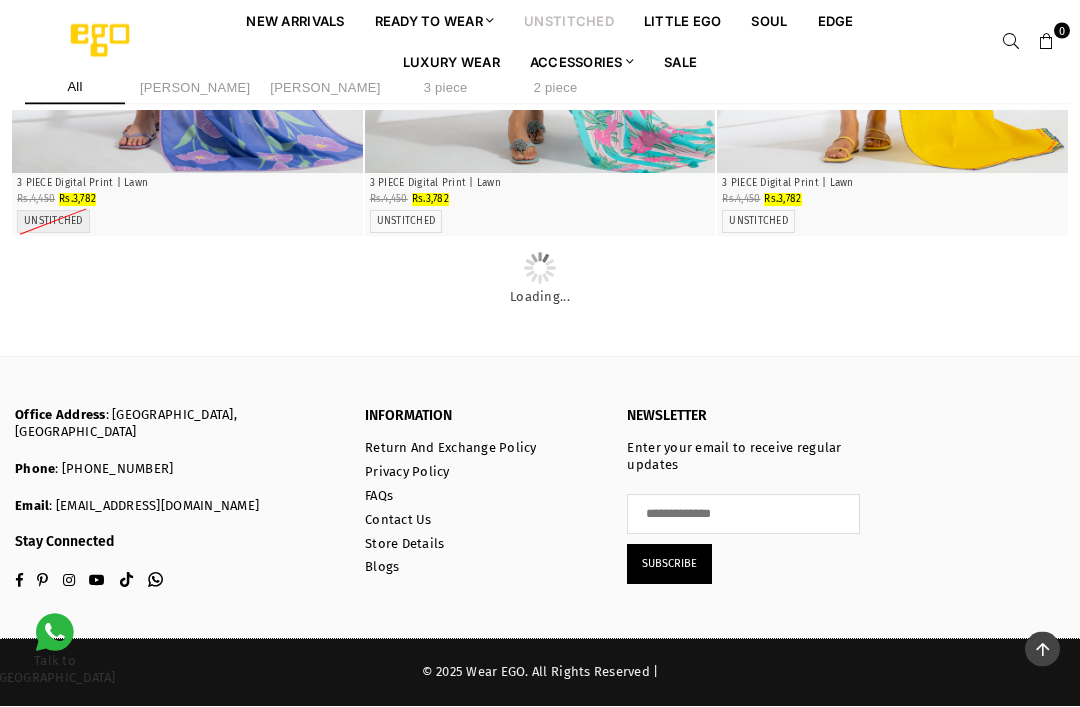 scroll, scrollTop: 15592, scrollLeft: 0, axis: vertical 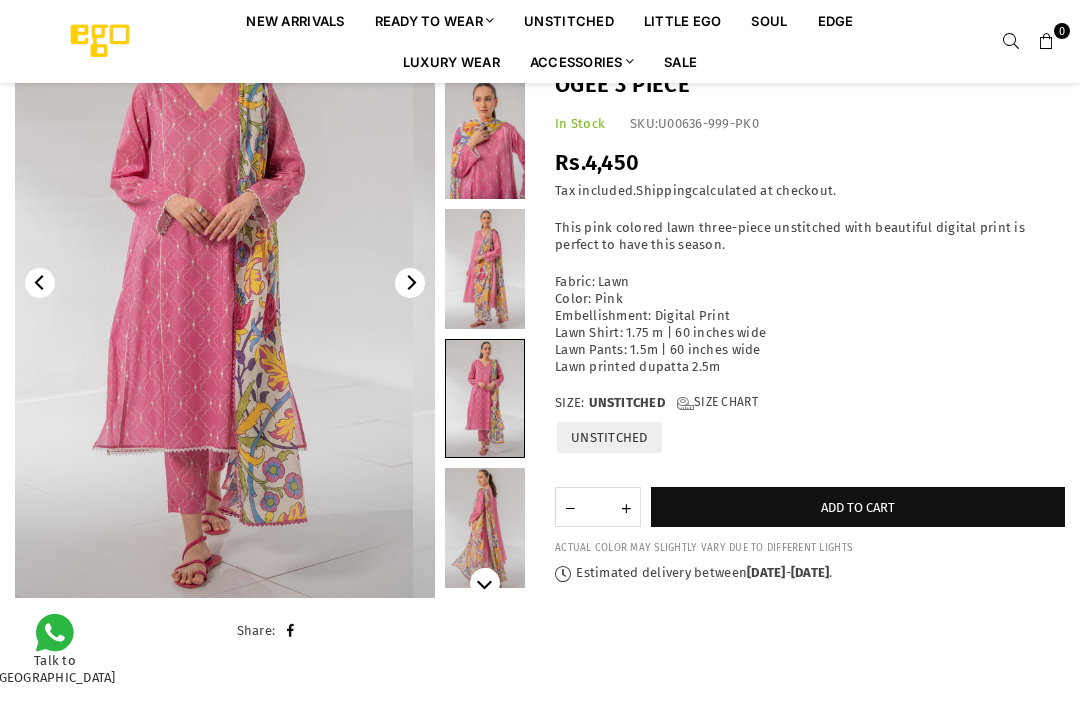 click at bounding box center (203, 283) 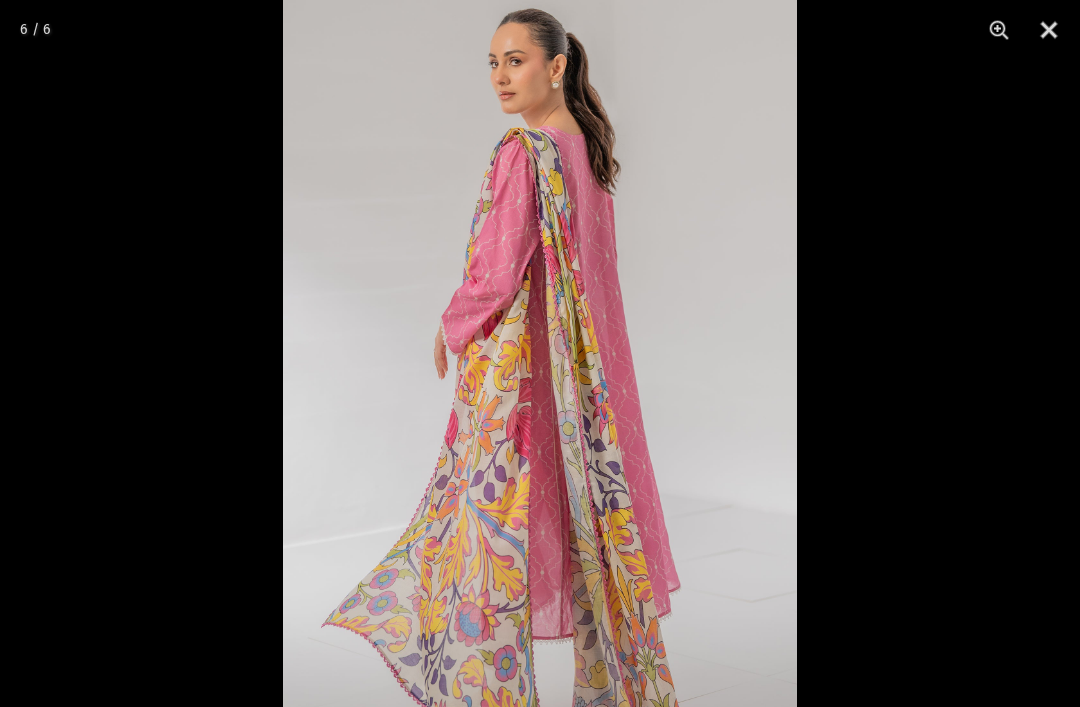 click at bounding box center [1049, 30] 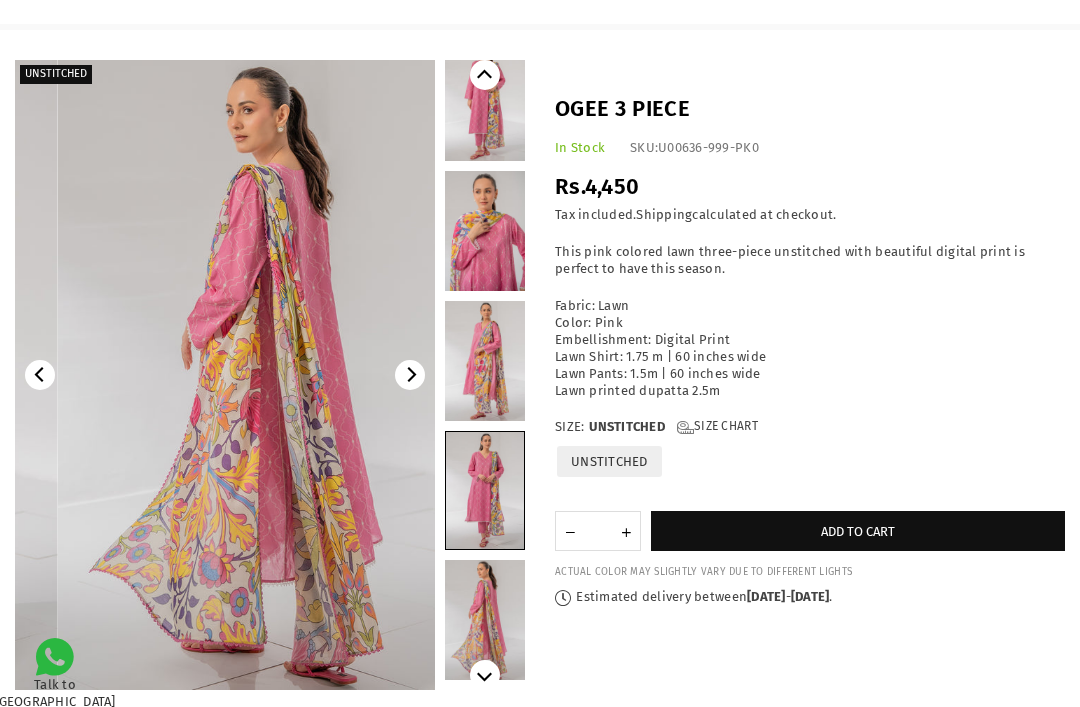 scroll, scrollTop: 0, scrollLeft: 0, axis: both 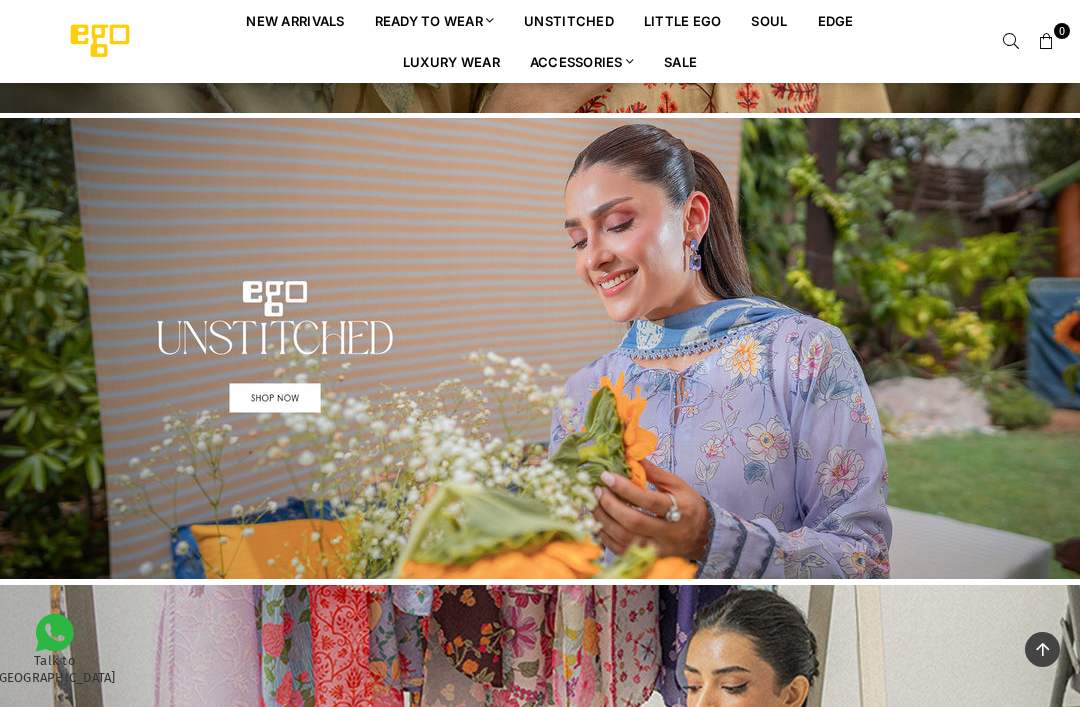 click at bounding box center [540, 348] 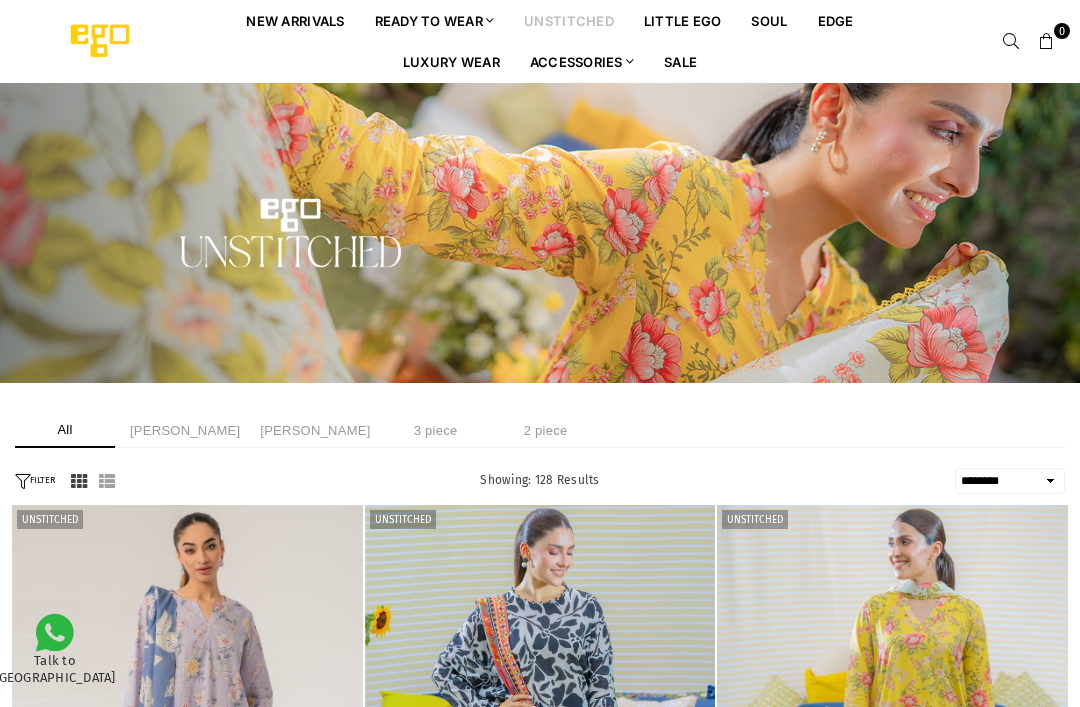 select on "******" 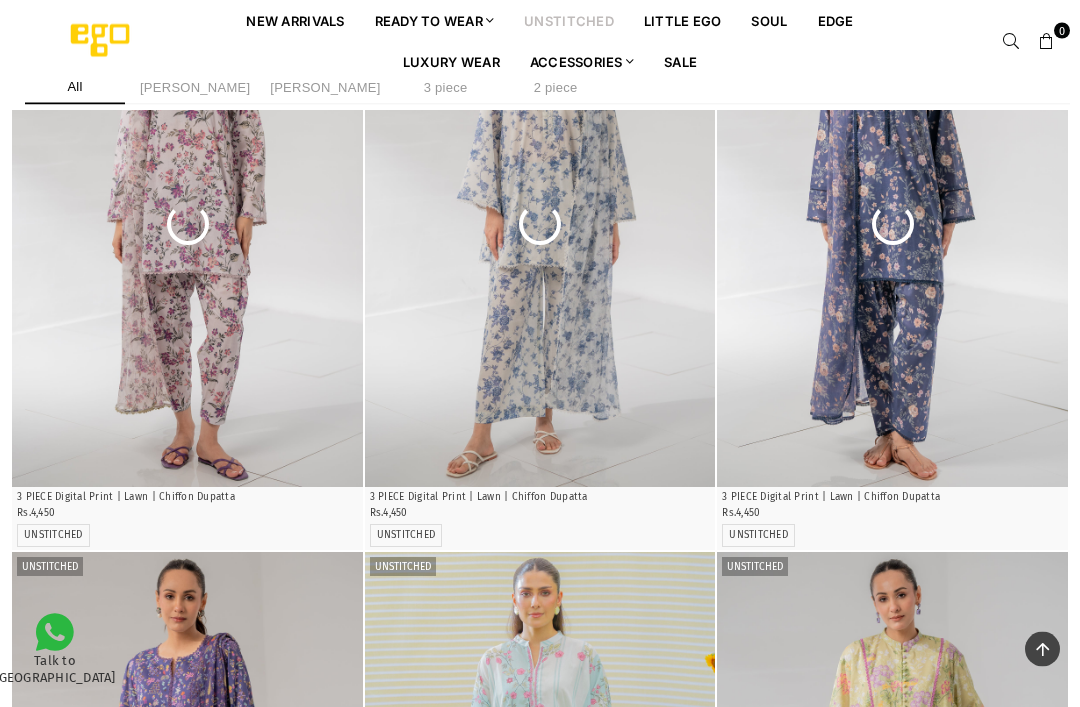 scroll, scrollTop: 3821, scrollLeft: 0, axis: vertical 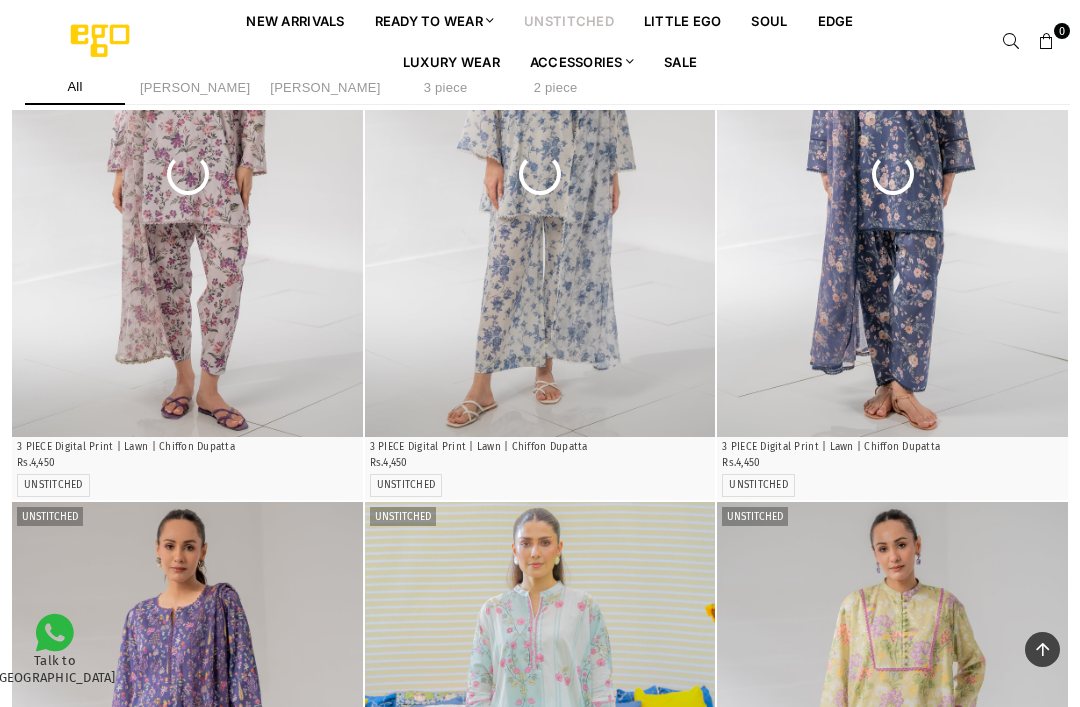 click at bounding box center [188, -876] 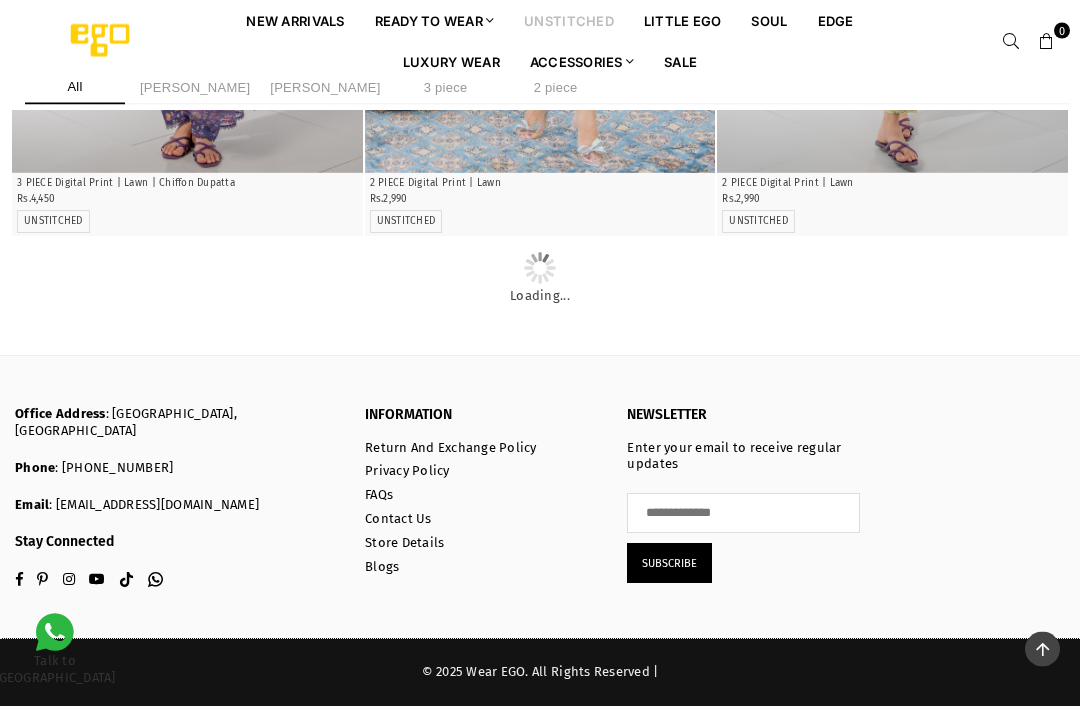 scroll, scrollTop: 6269, scrollLeft: 0, axis: vertical 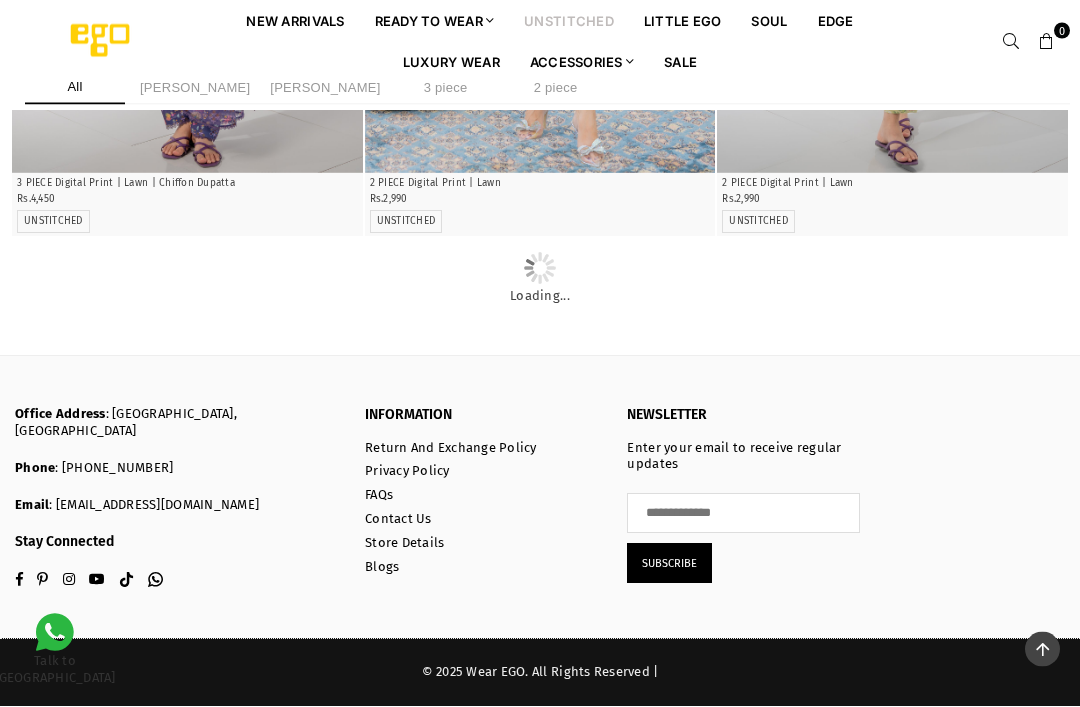 click at bounding box center (540, -681) 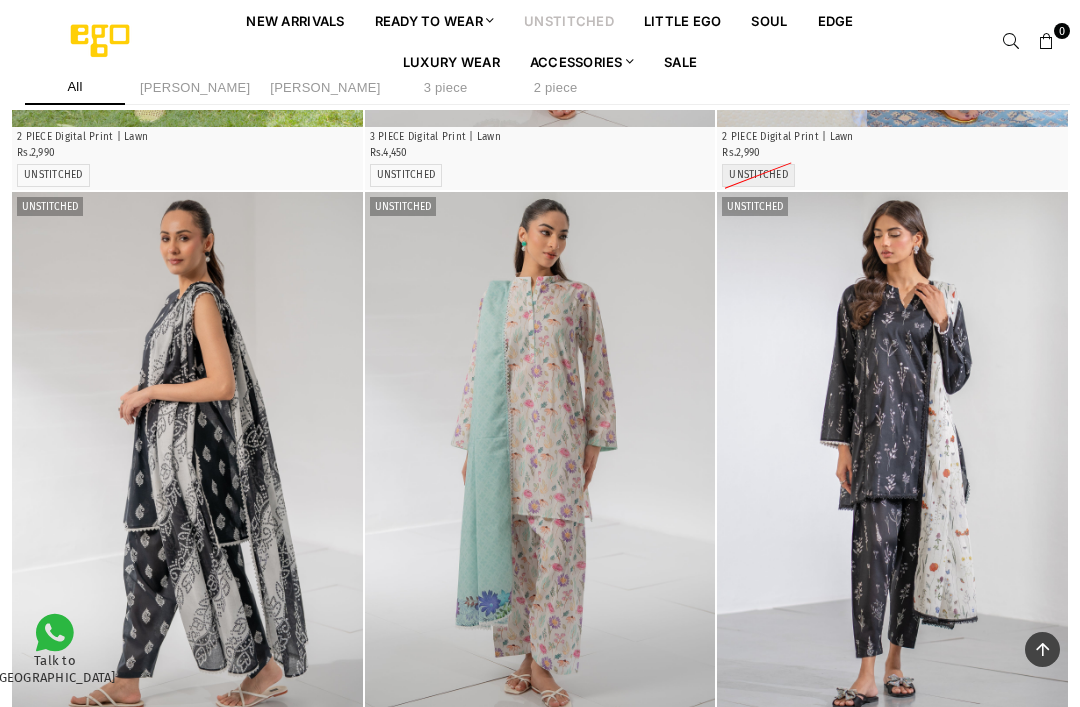 scroll, scrollTop: 2029, scrollLeft: 0, axis: vertical 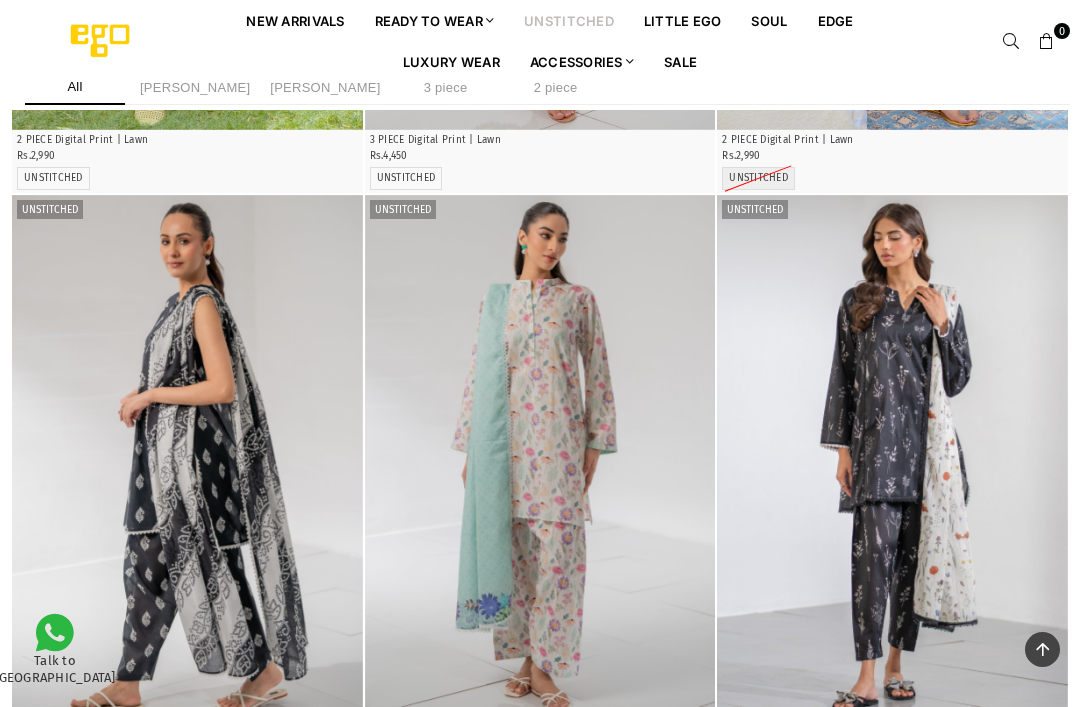 click at bounding box center (540, 458) 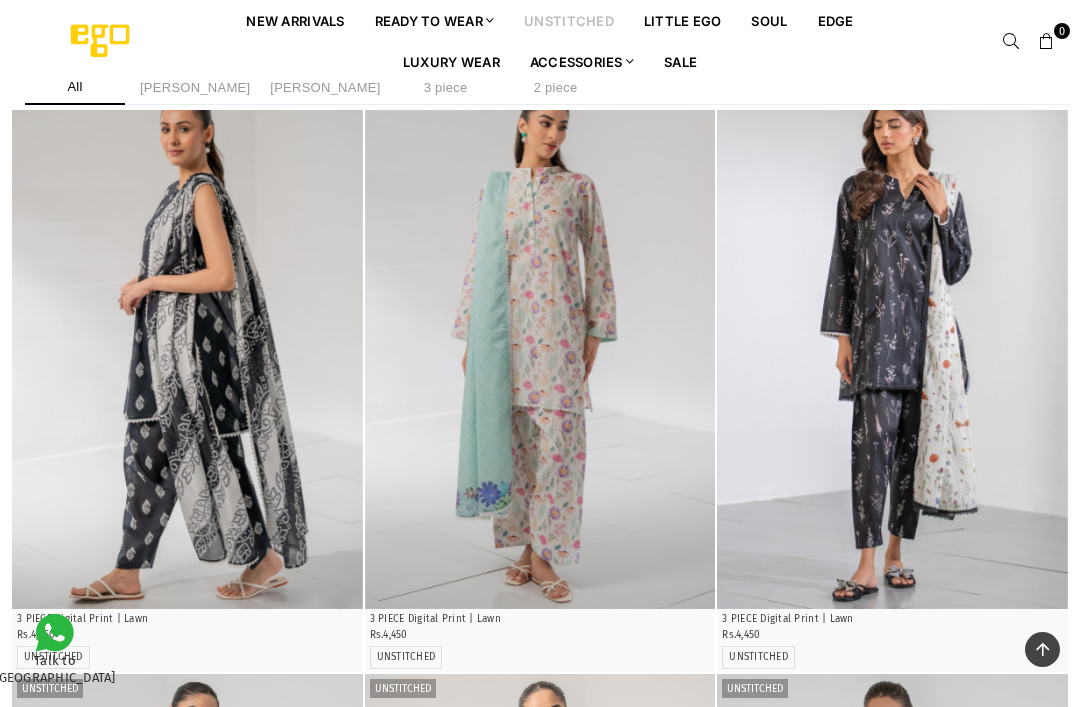 scroll, scrollTop: 2143, scrollLeft: 0, axis: vertical 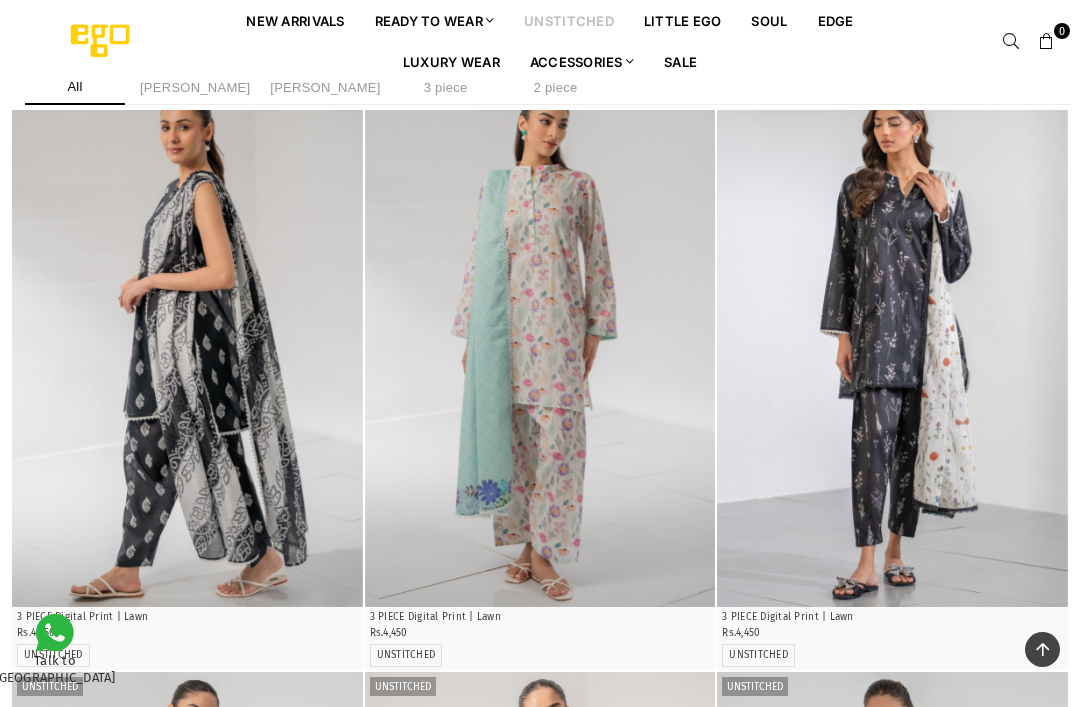 click at bounding box center (540, 344) 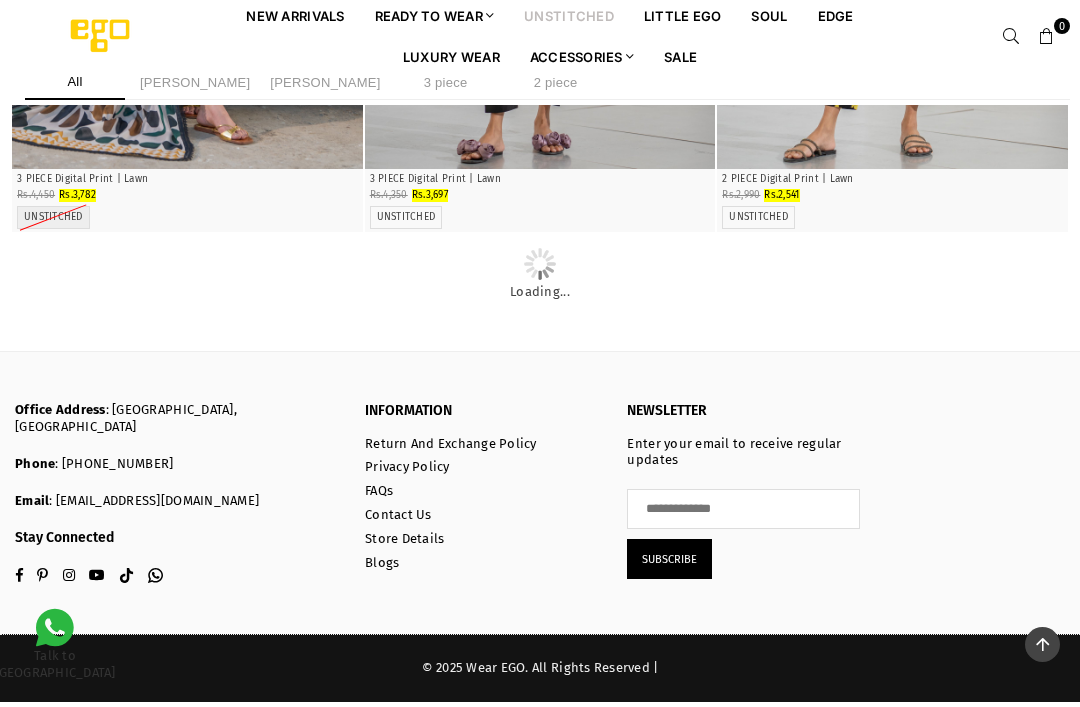scroll, scrollTop: 10902, scrollLeft: 0, axis: vertical 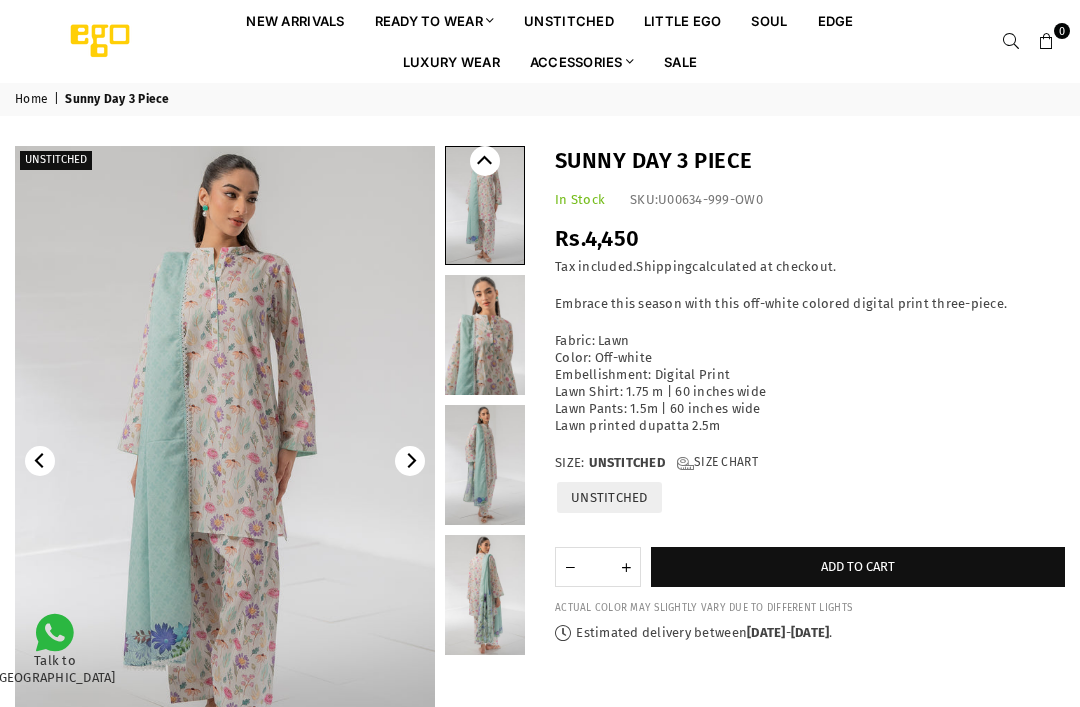 click at bounding box center [225, 461] 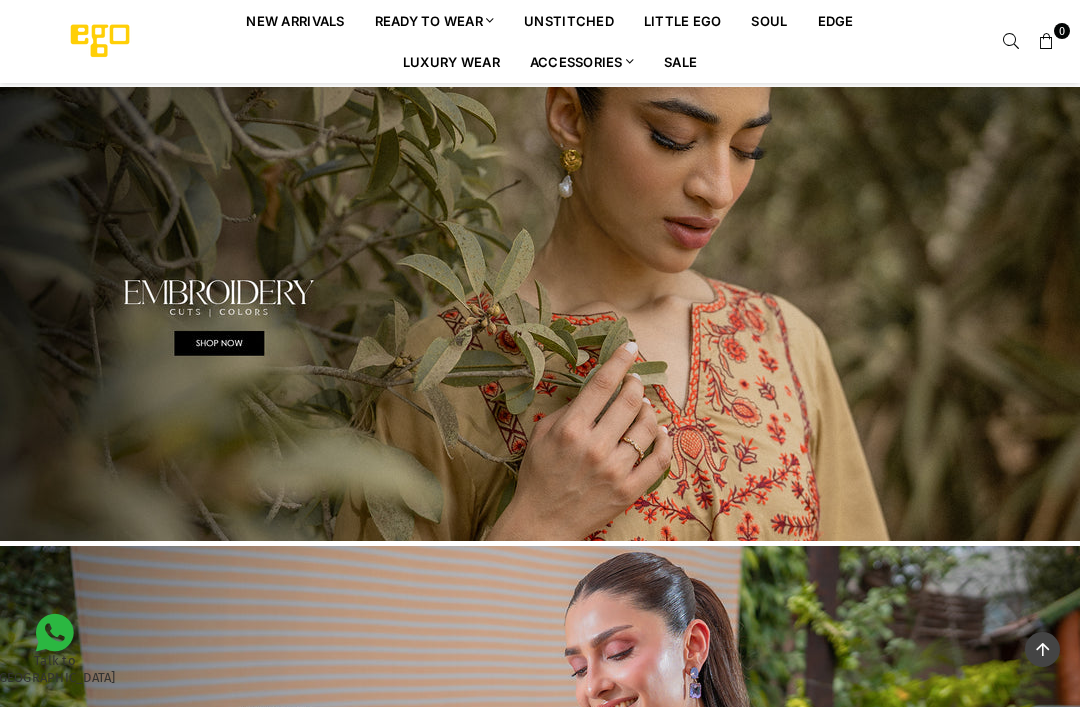 scroll, scrollTop: 435, scrollLeft: 0, axis: vertical 